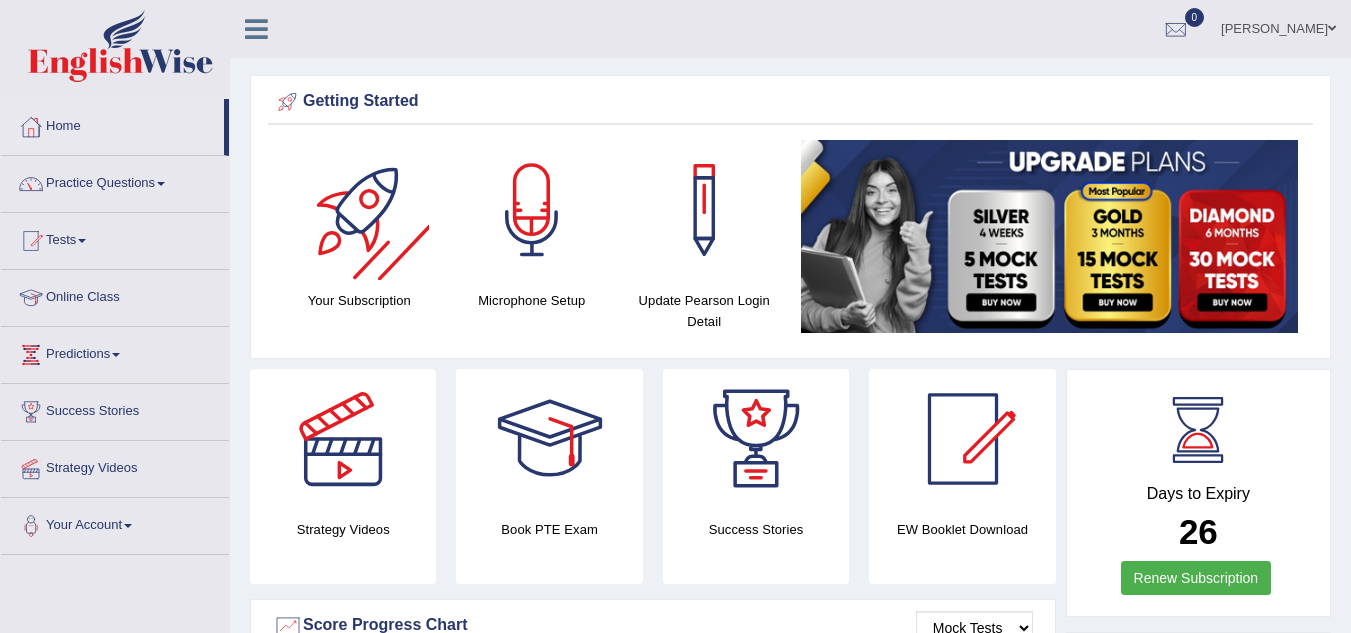 scroll, scrollTop: 0, scrollLeft: 0, axis: both 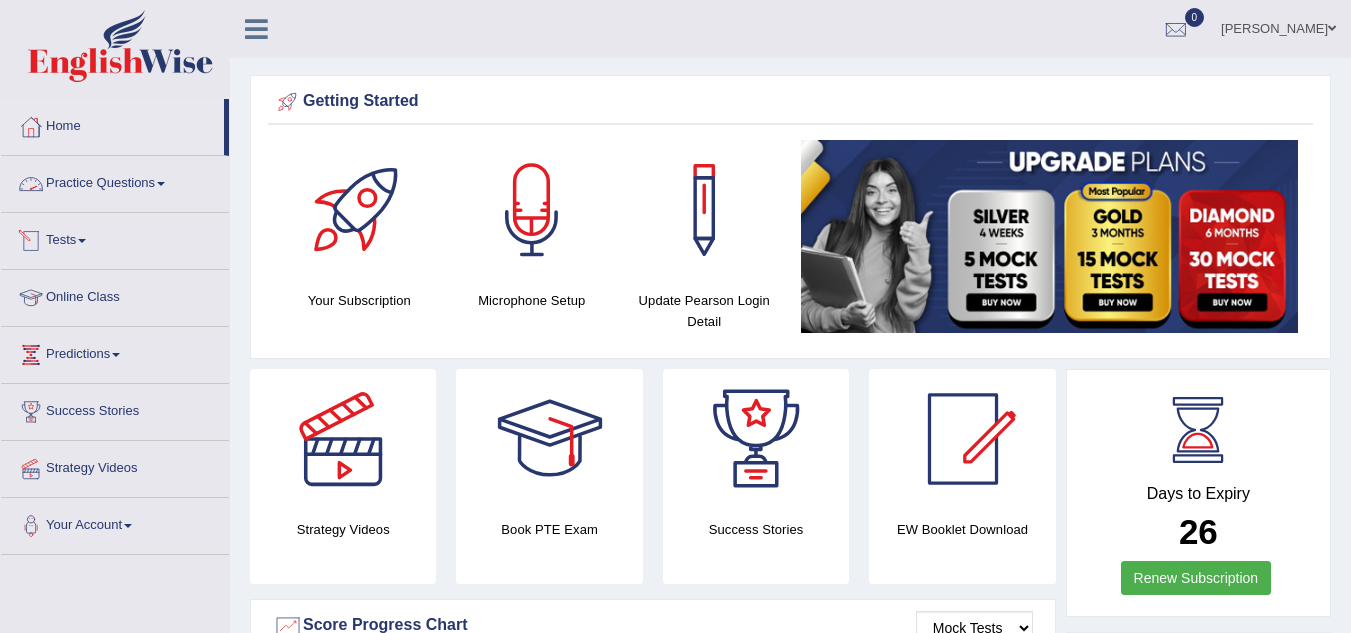 click on "Practice Questions" at bounding box center [115, 181] 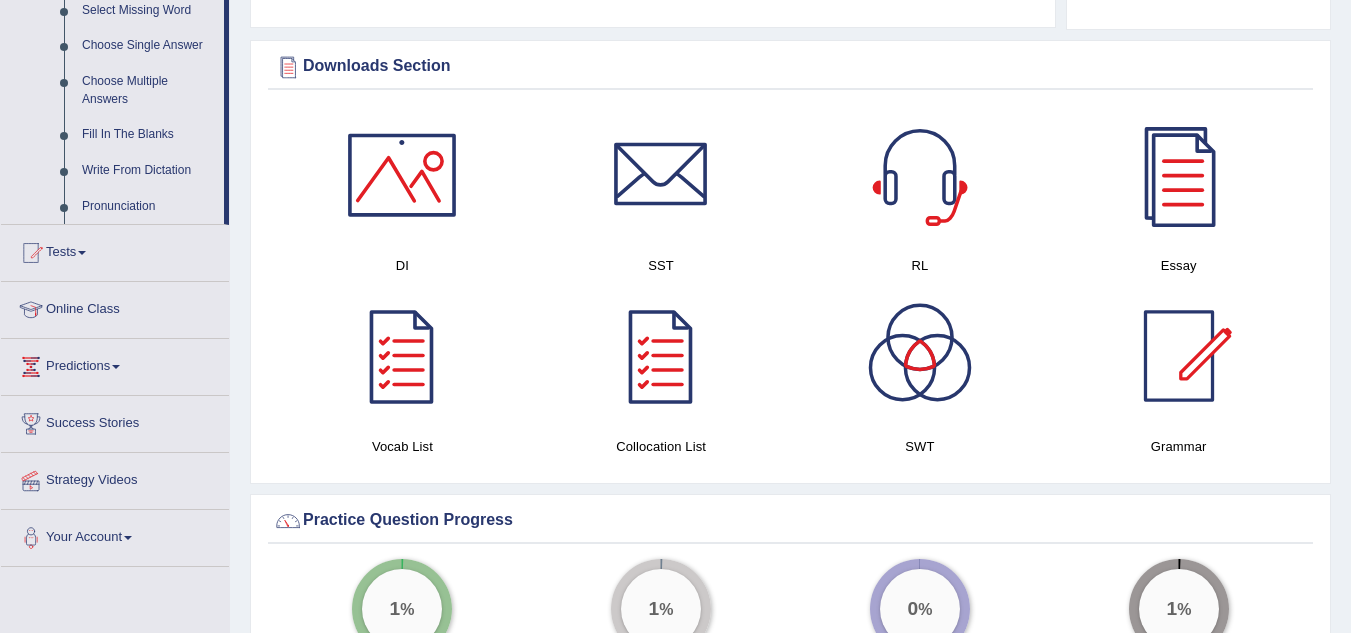 scroll, scrollTop: 952, scrollLeft: 0, axis: vertical 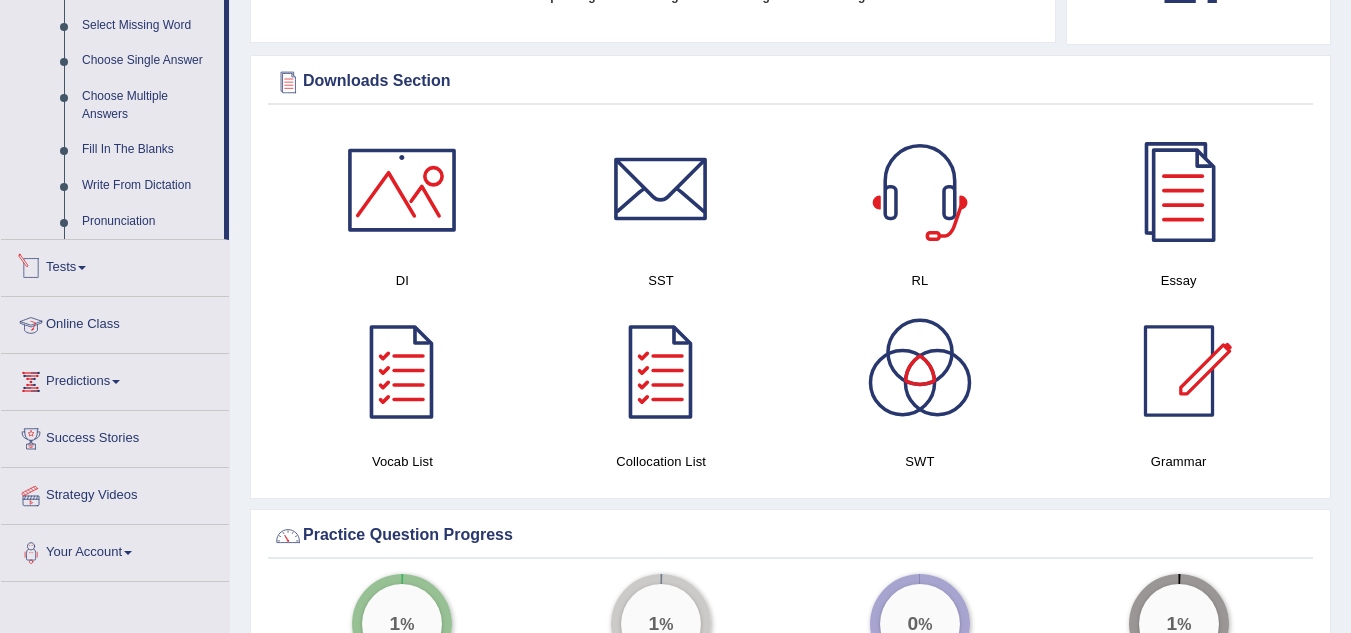 click on "Tests" at bounding box center [115, 265] 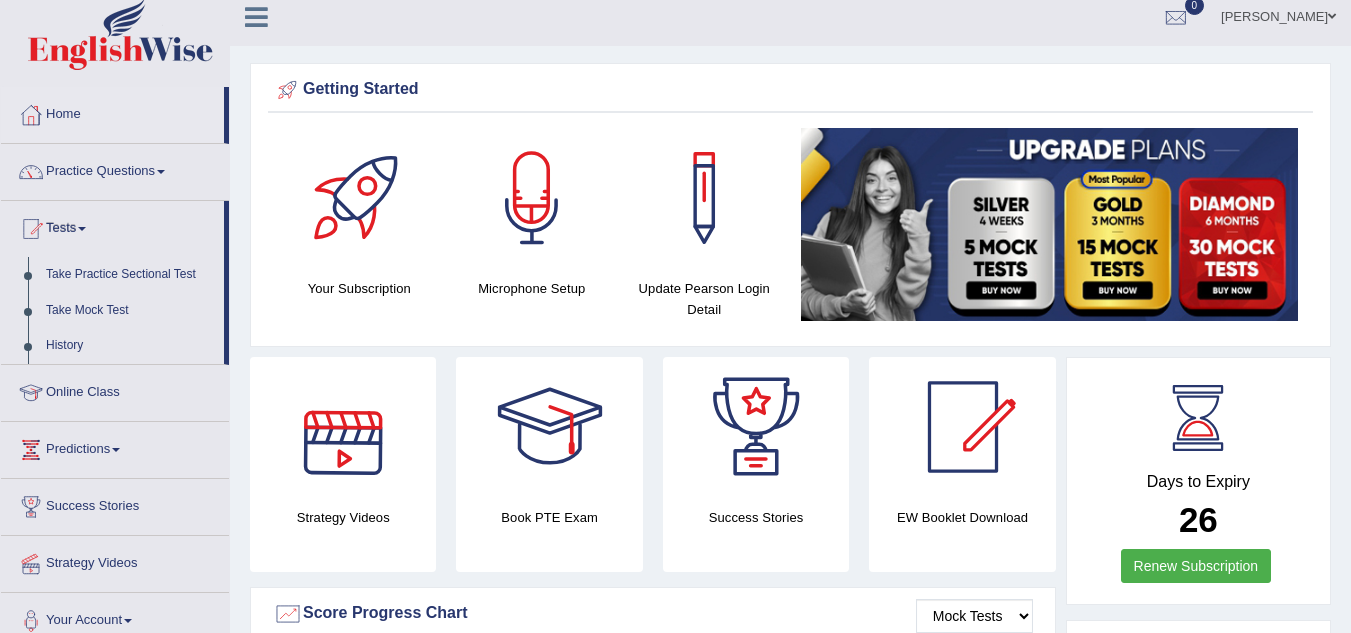 scroll, scrollTop: 0, scrollLeft: 0, axis: both 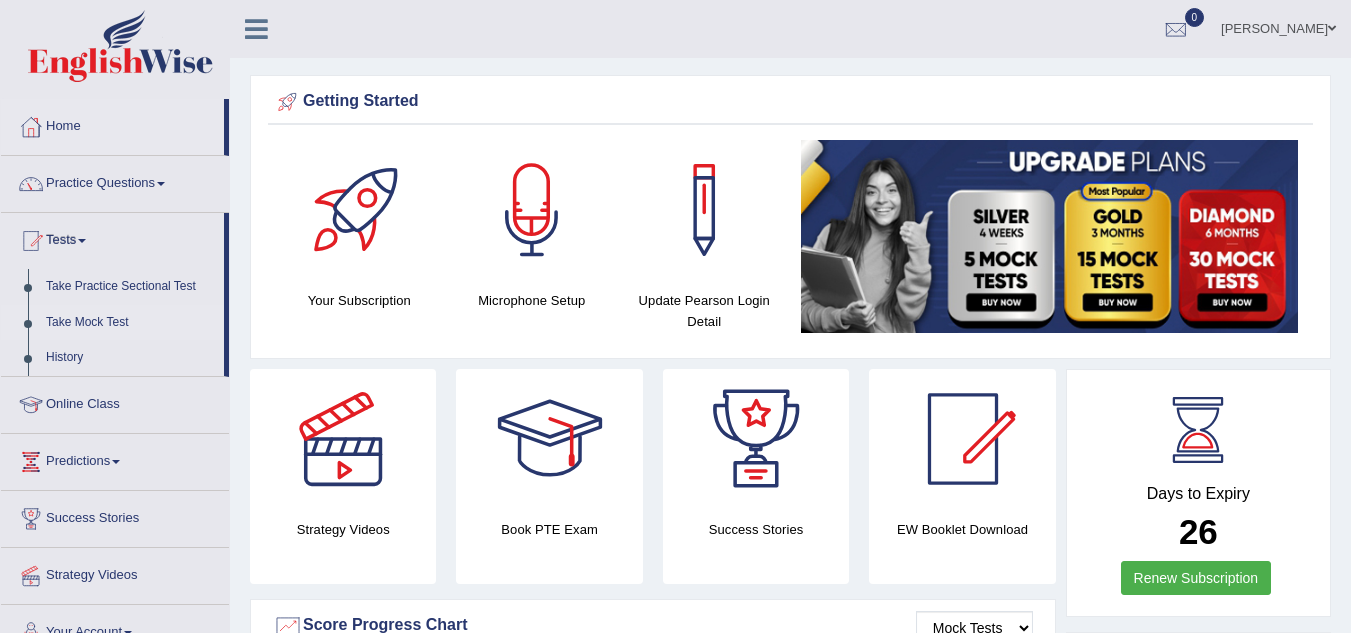 click on "Take Mock Test" at bounding box center [130, 323] 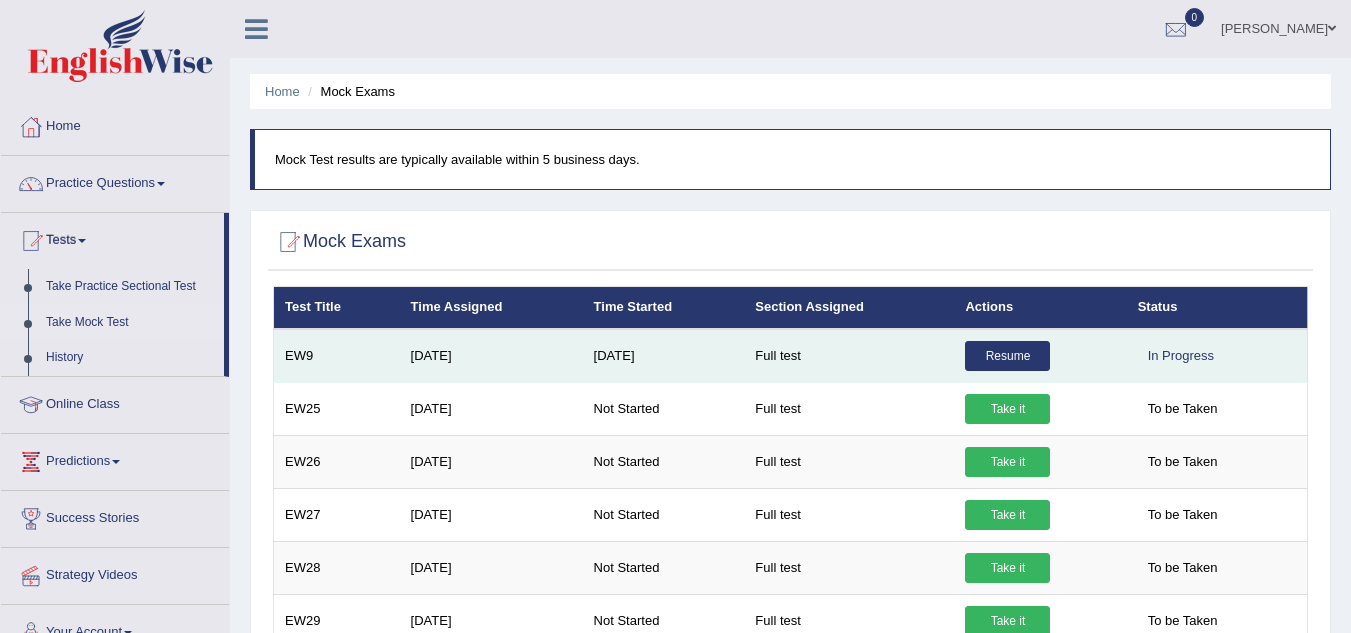 scroll, scrollTop: 0, scrollLeft: 0, axis: both 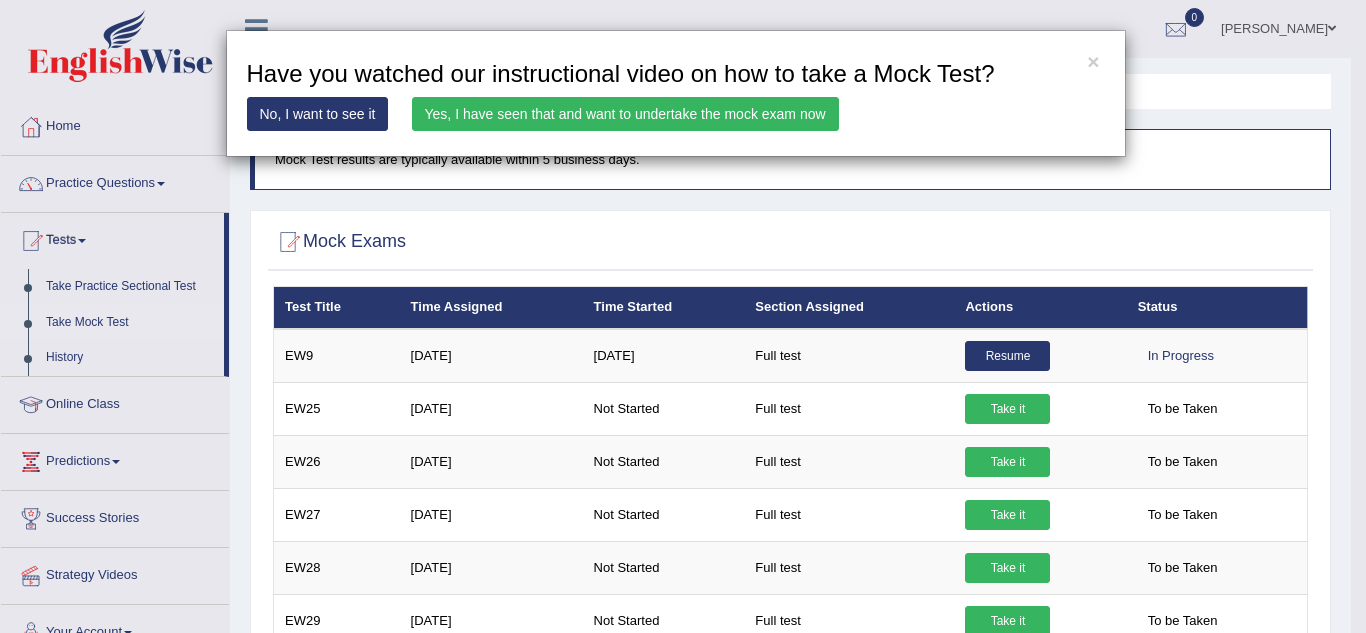 click on "Yes, I have seen that and want to undertake the mock exam now" at bounding box center [625, 114] 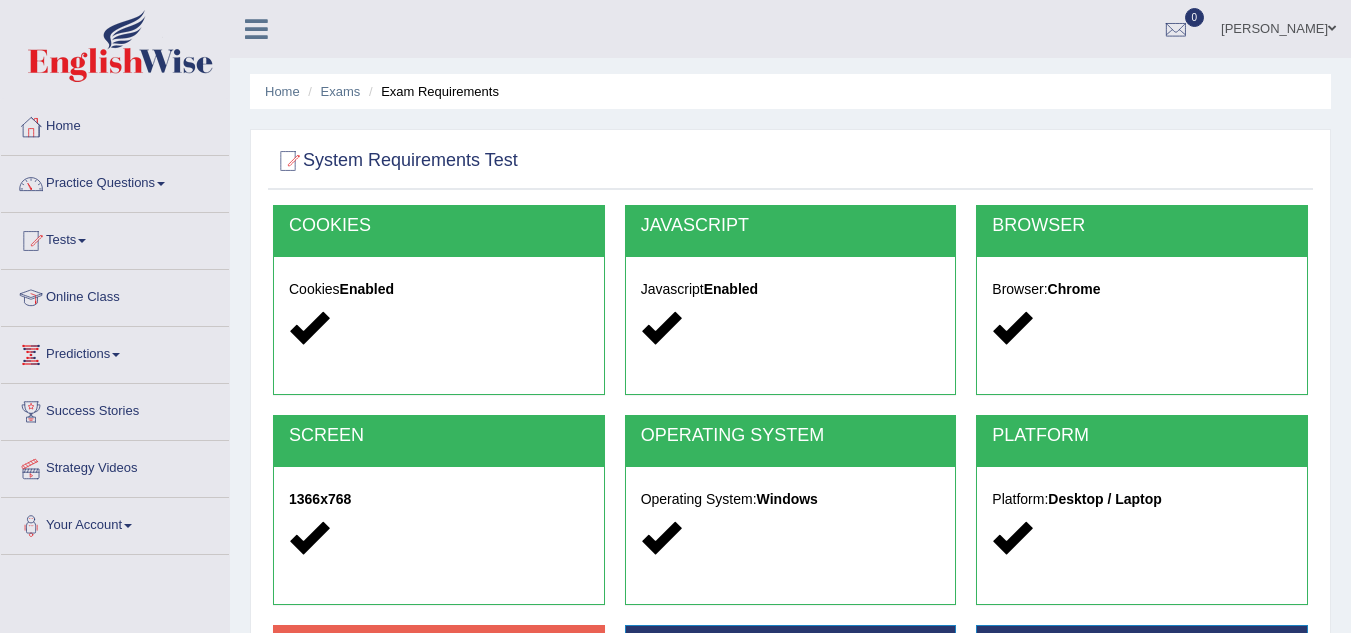 scroll, scrollTop: 0, scrollLeft: 0, axis: both 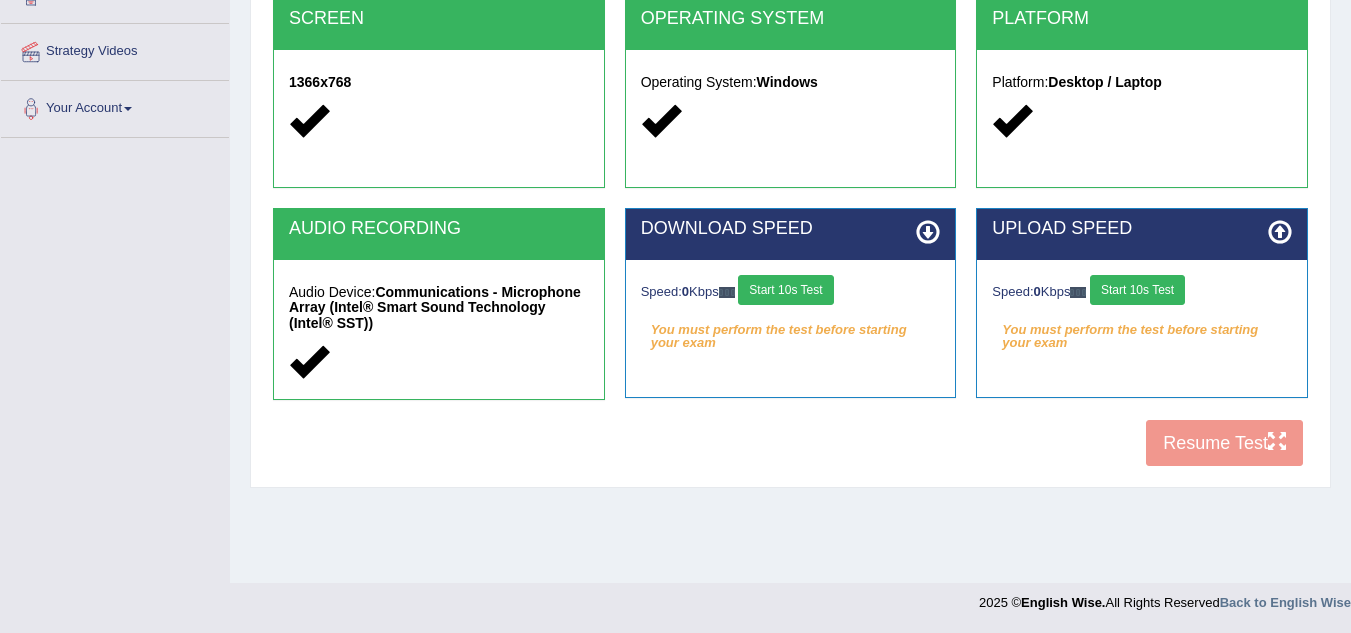 click on "Start 10s Test" at bounding box center [785, 290] 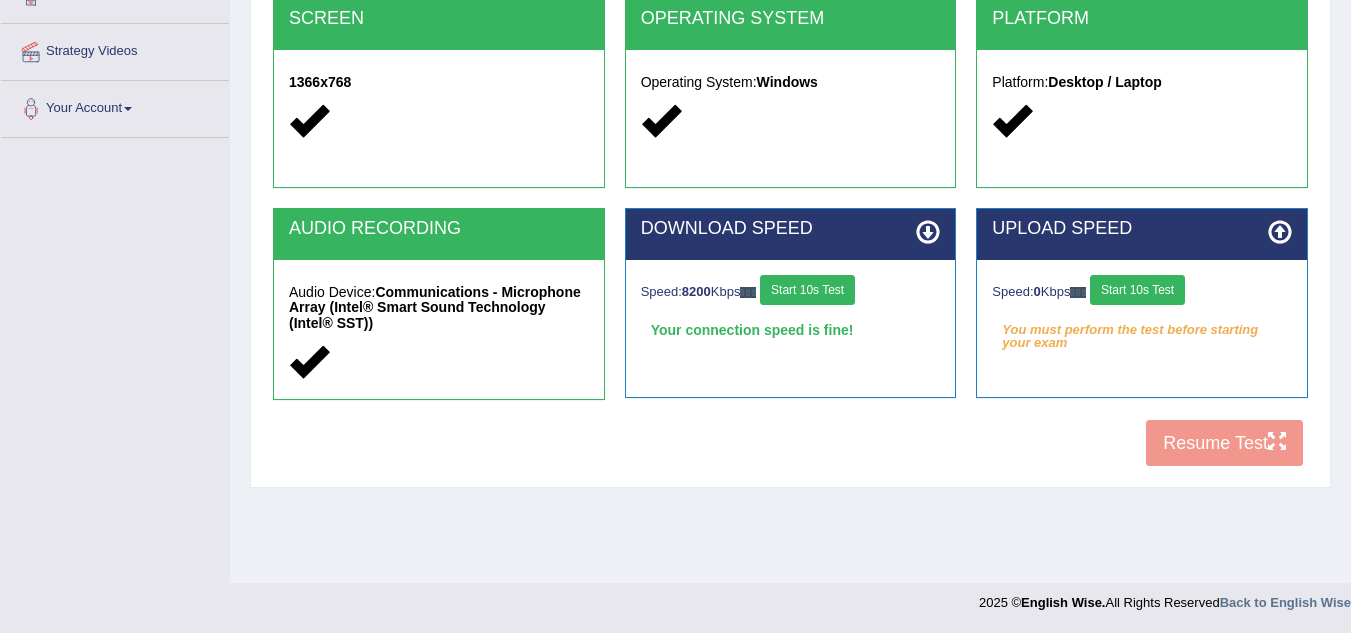 click on "Start 10s Test" at bounding box center [1137, 290] 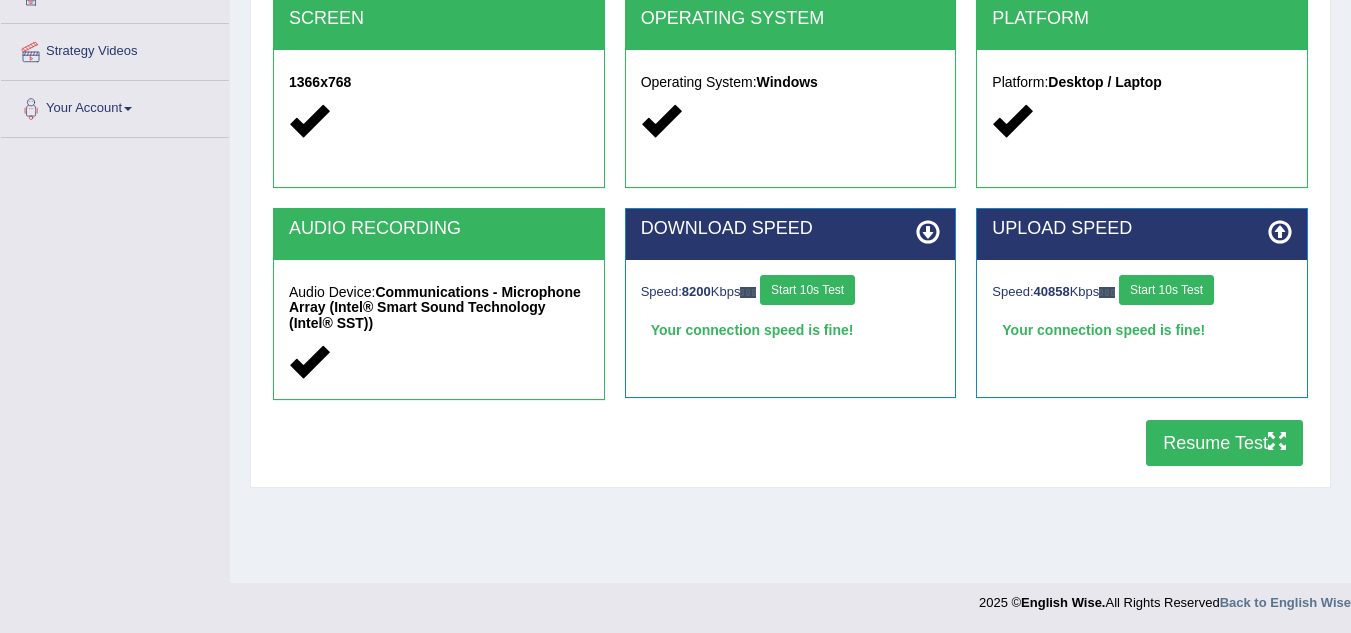 click on "Resume Test" at bounding box center (1224, 443) 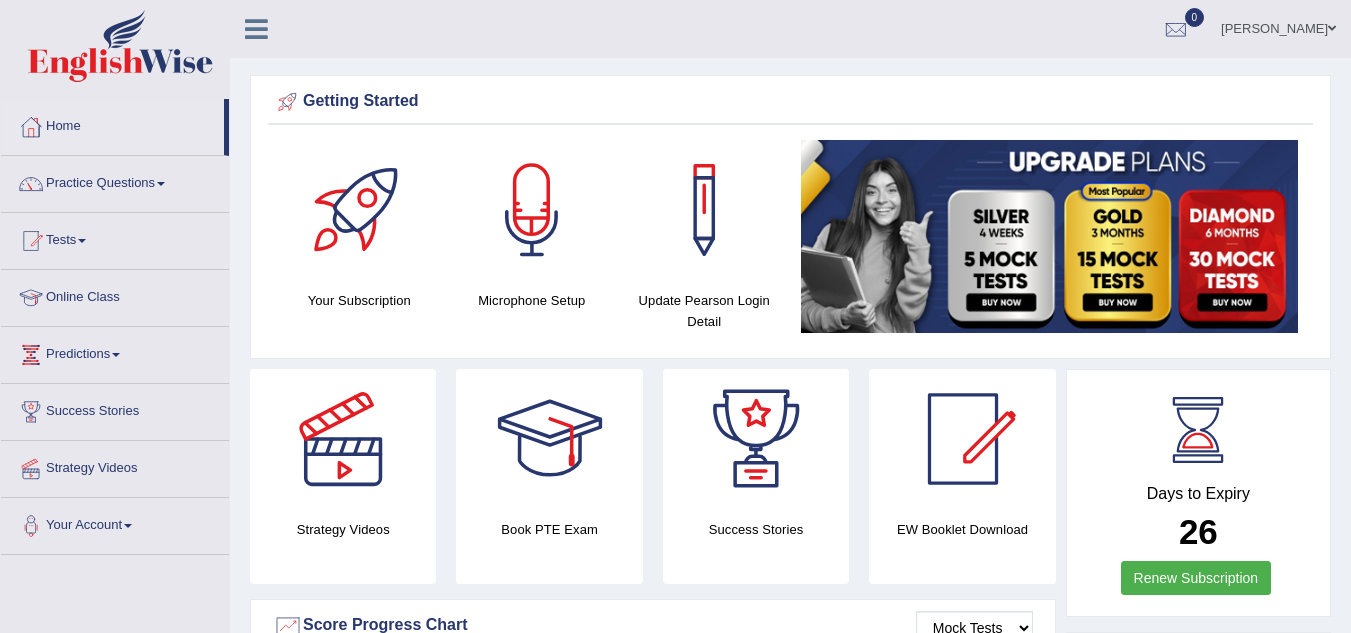 scroll, scrollTop: 0, scrollLeft: 0, axis: both 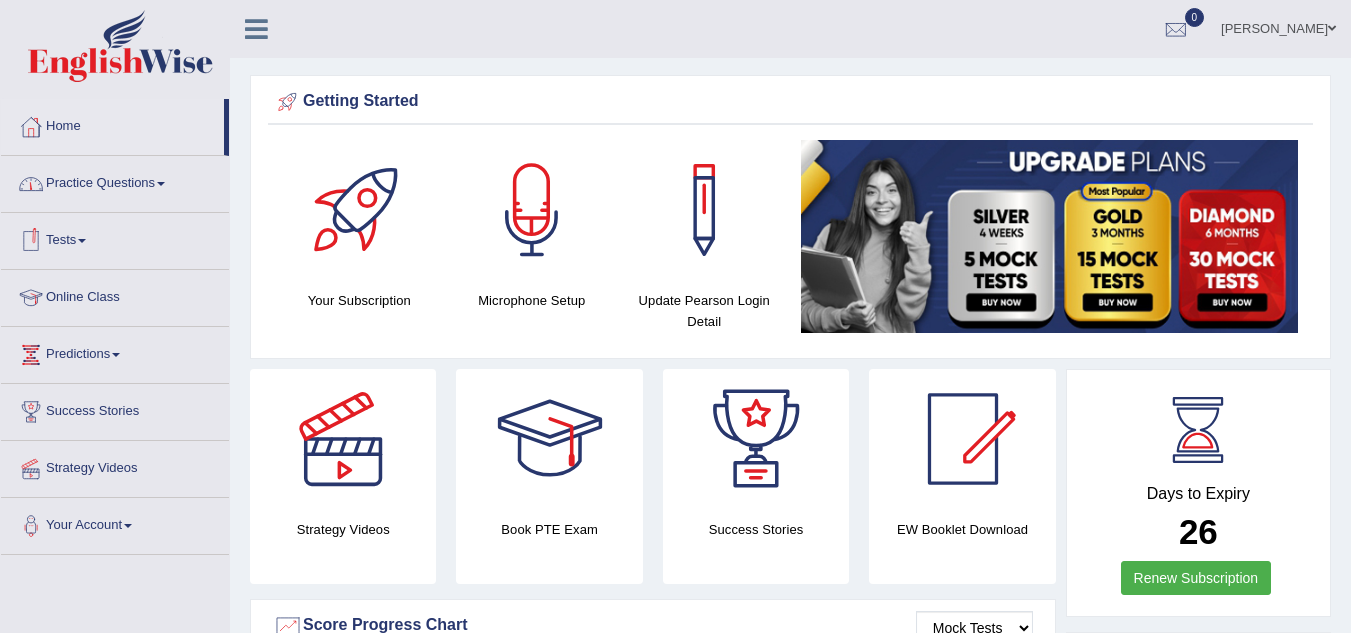 click on "Tests" at bounding box center [115, 238] 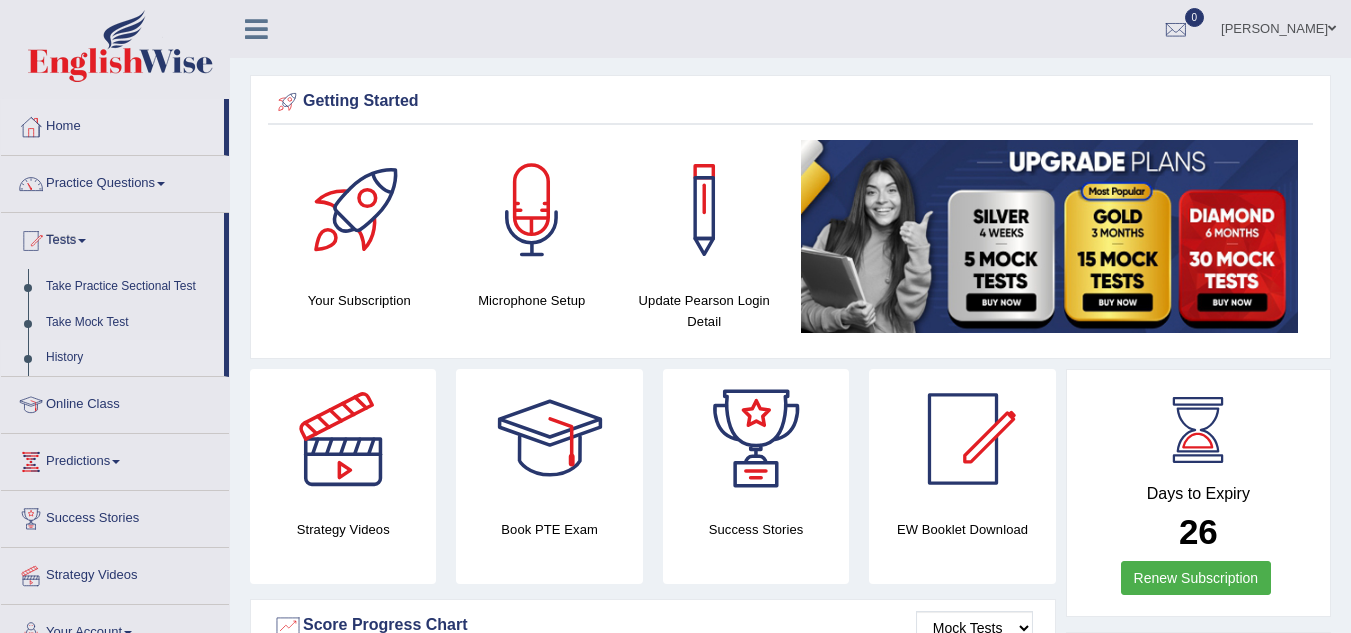 click on "History" at bounding box center (130, 358) 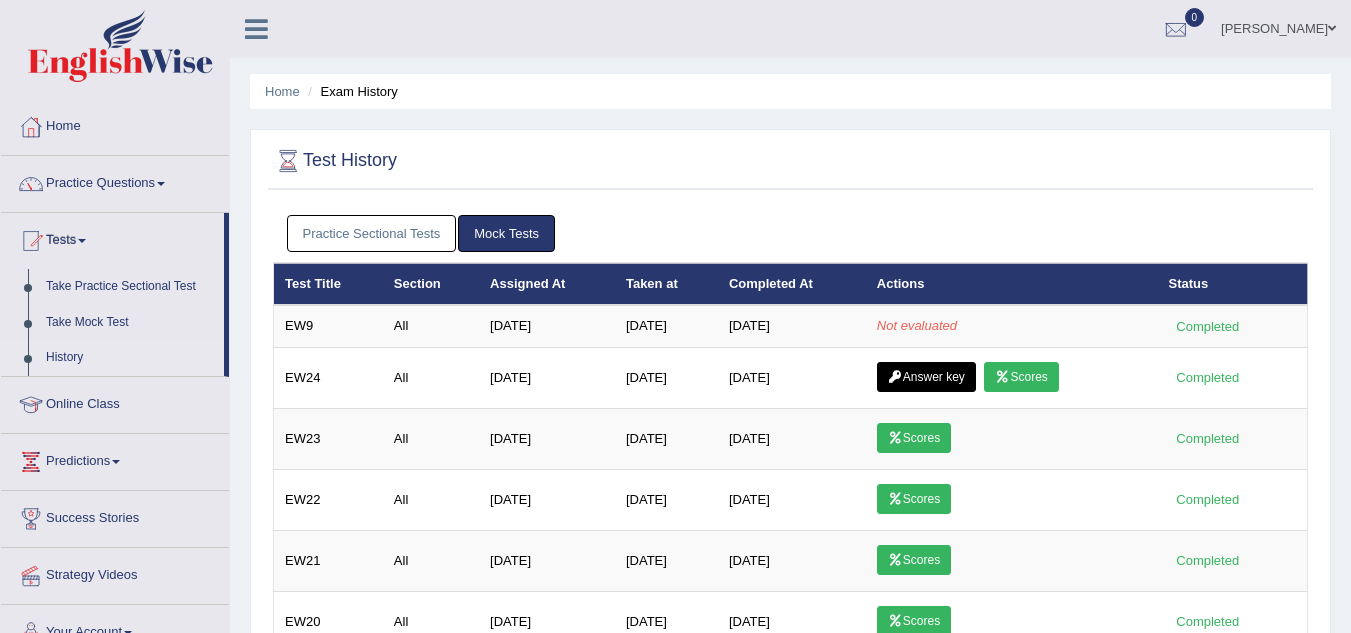 scroll, scrollTop: 0, scrollLeft: 0, axis: both 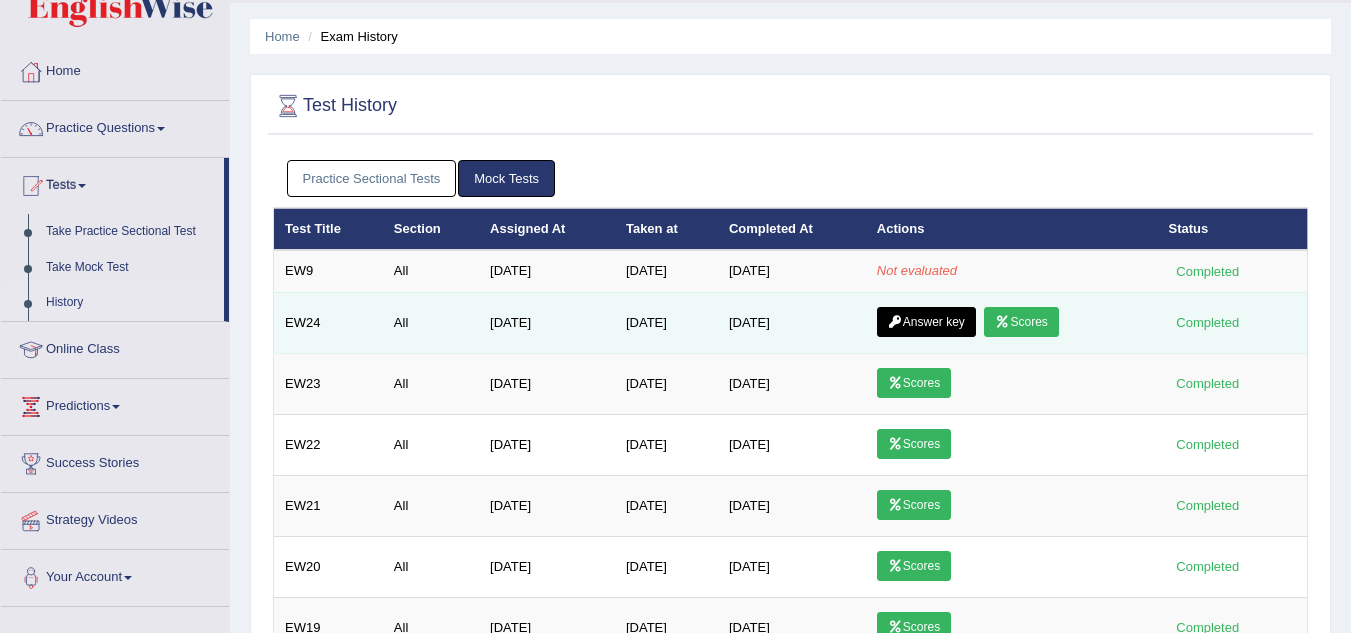 click on "Scores" at bounding box center [1021, 322] 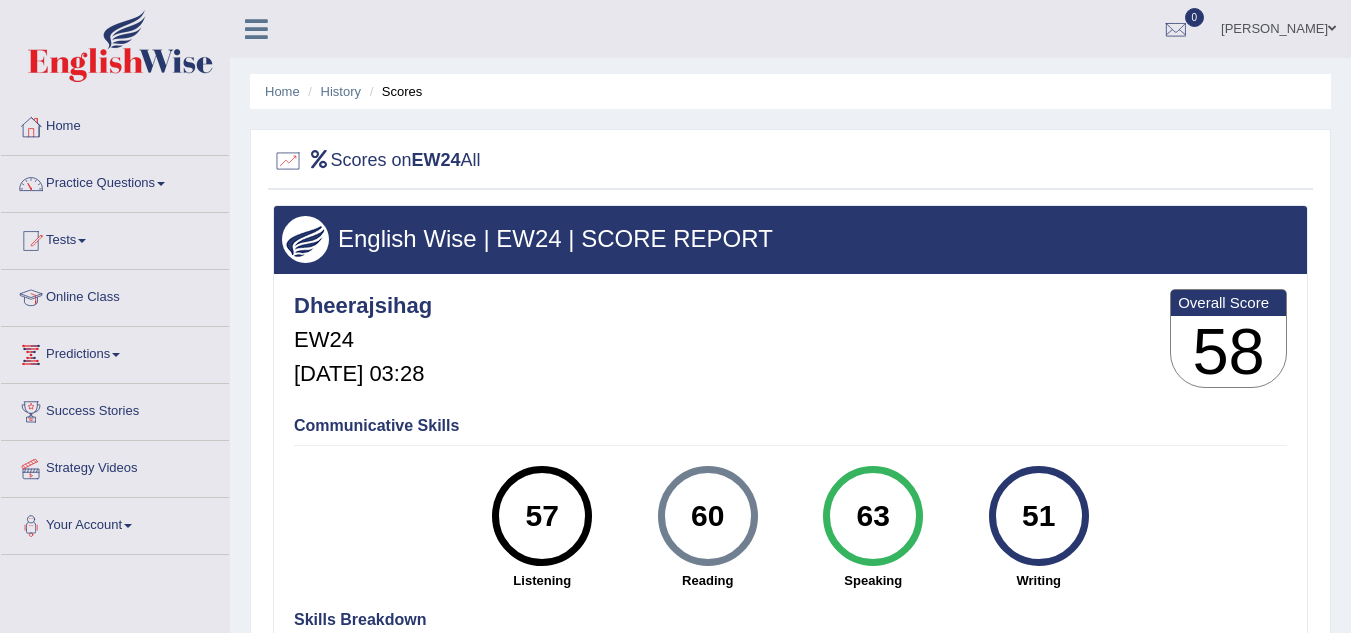 scroll, scrollTop: 71, scrollLeft: 0, axis: vertical 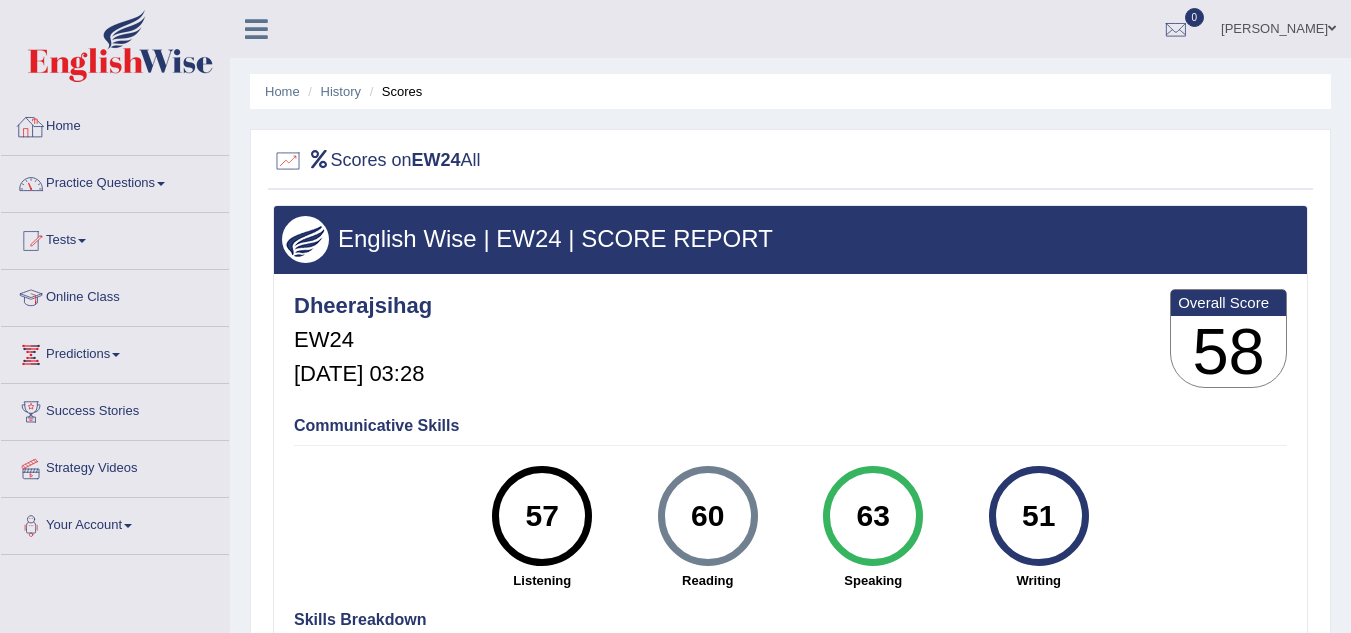 click on "Home" at bounding box center [115, 124] 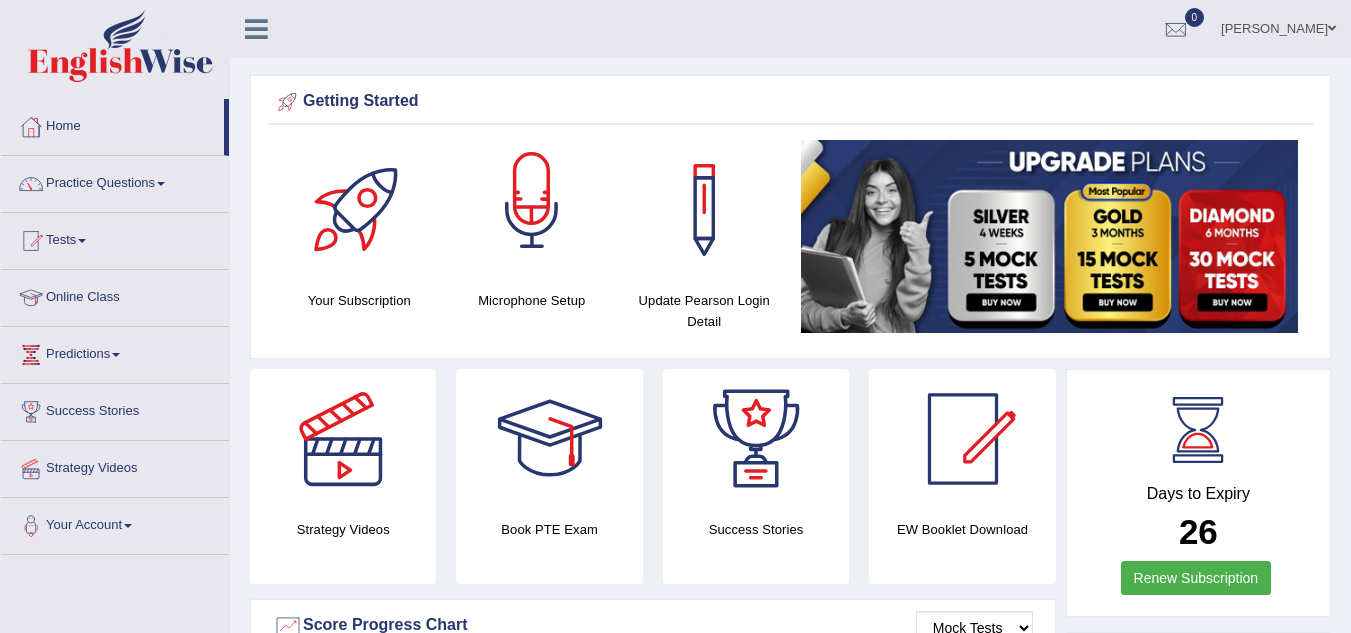 scroll, scrollTop: 0, scrollLeft: 0, axis: both 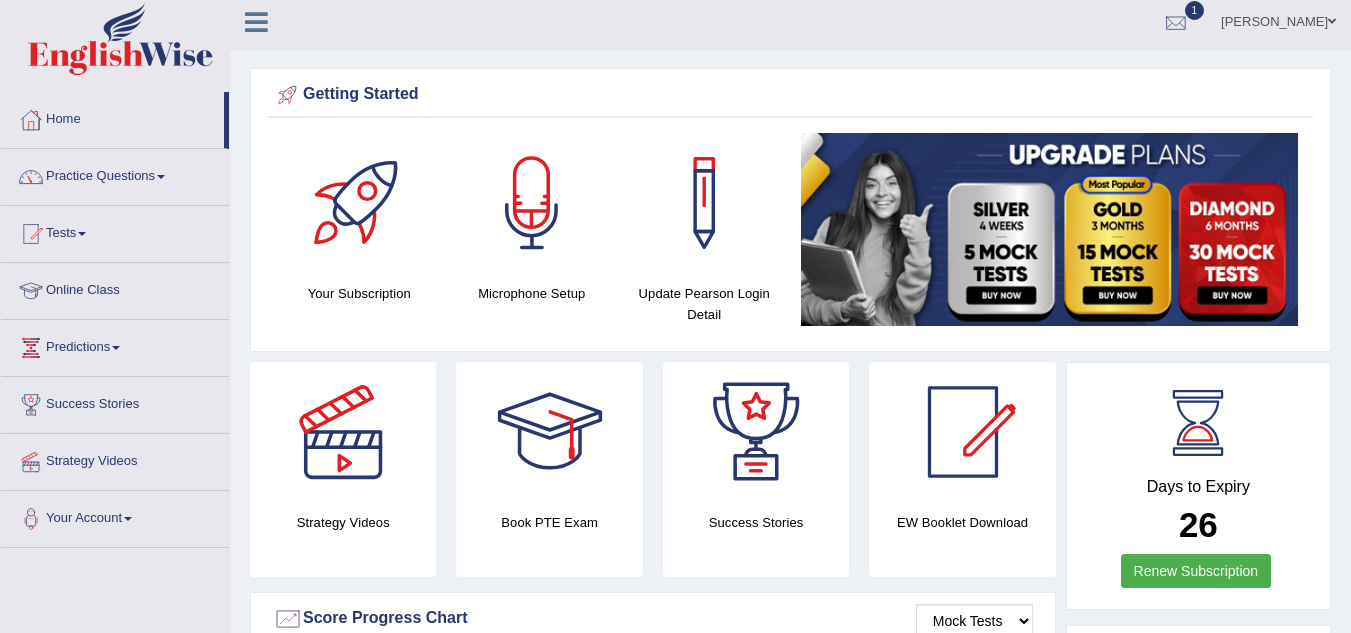 click at bounding box center [1176, 23] 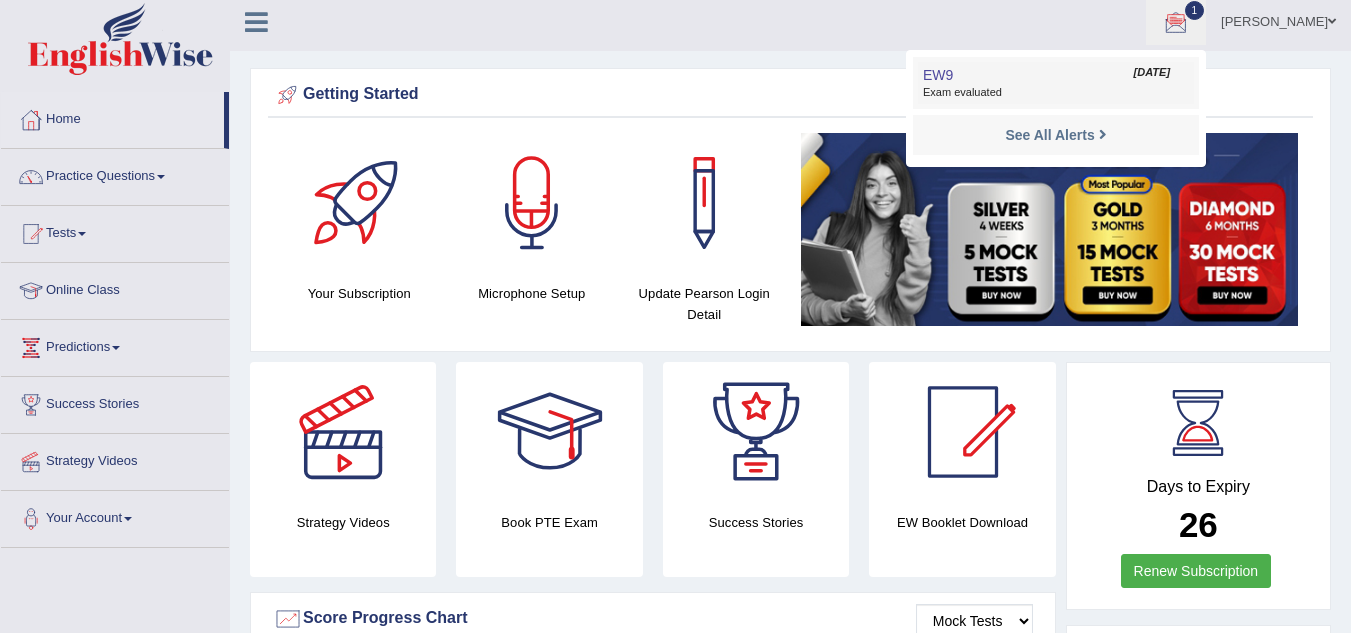 click on "[DATE]" at bounding box center [1152, 73] 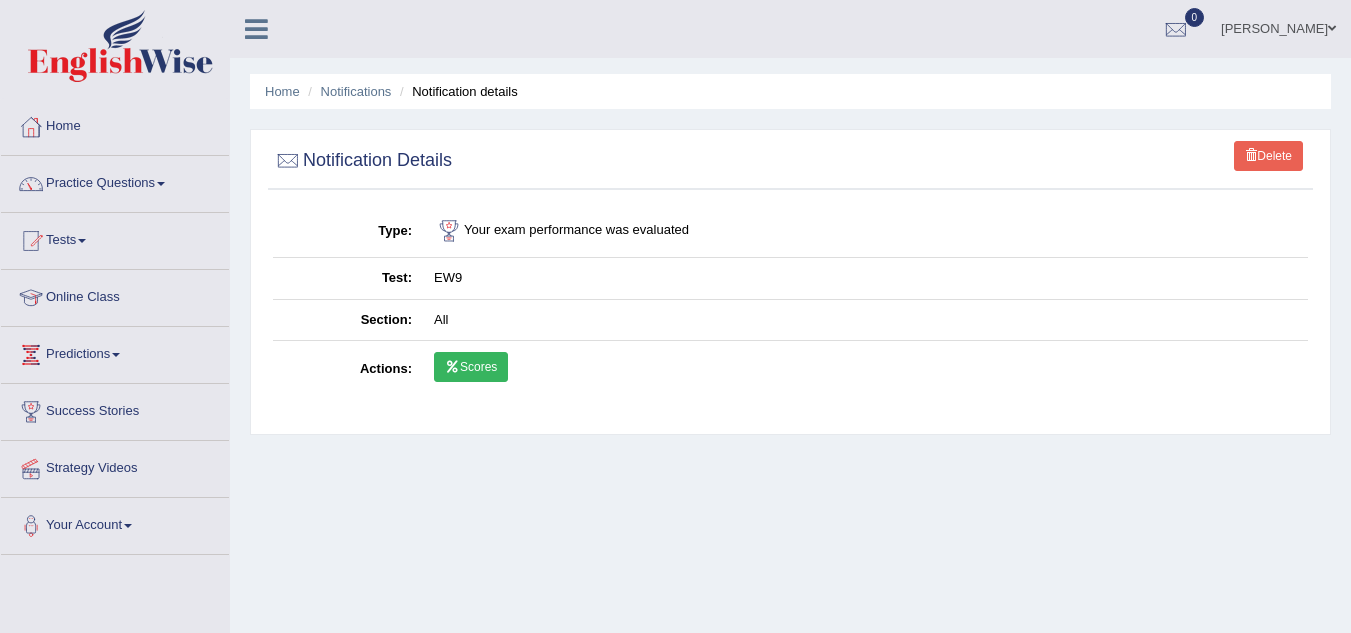 click on "Scores" at bounding box center (471, 367) 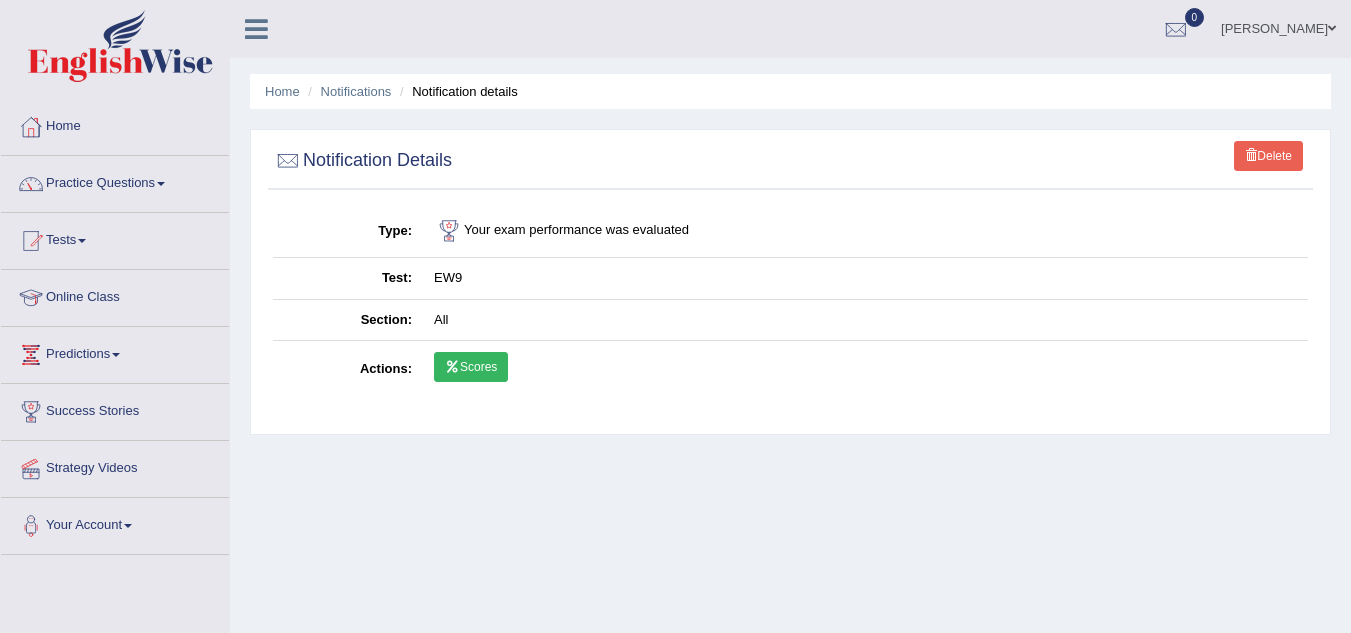 scroll, scrollTop: 0, scrollLeft: 0, axis: both 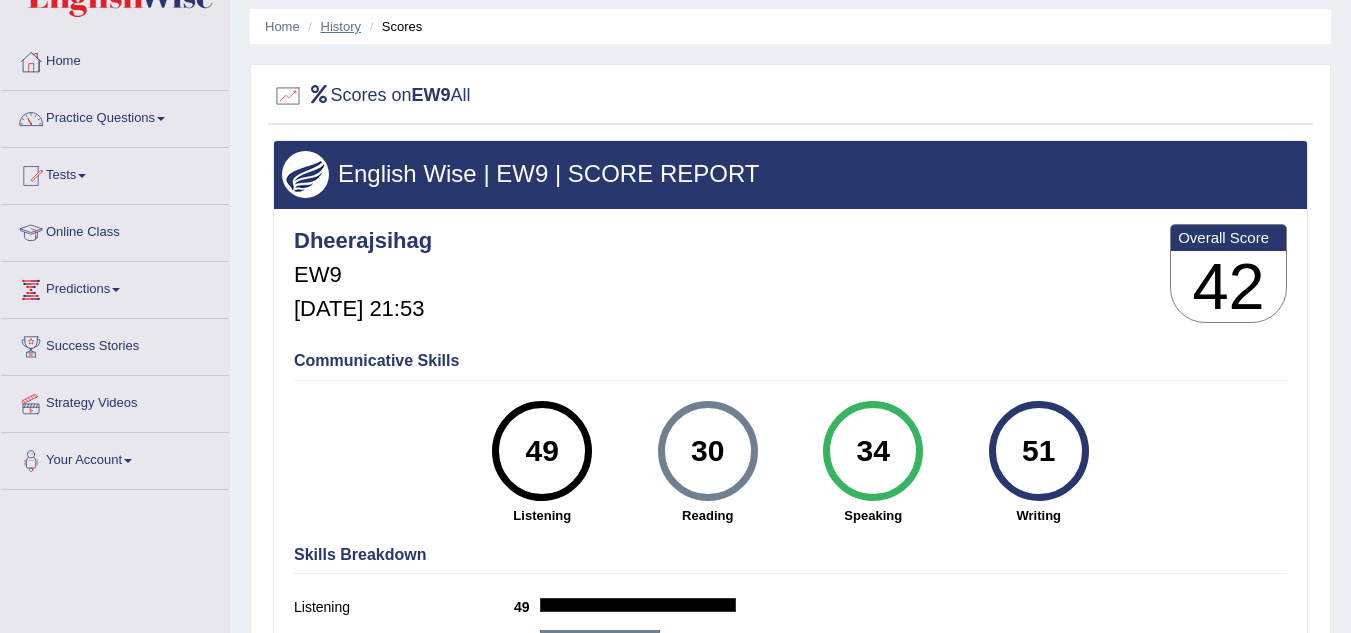 click on "History" at bounding box center (341, 26) 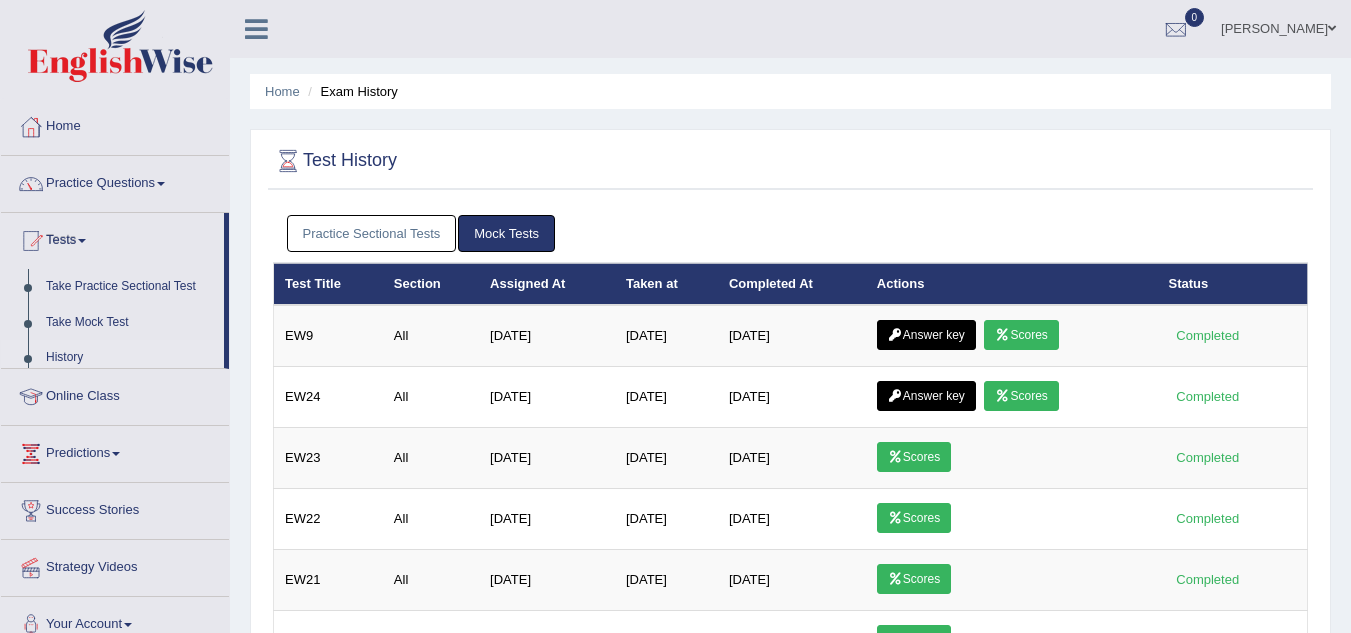 scroll, scrollTop: 27, scrollLeft: 0, axis: vertical 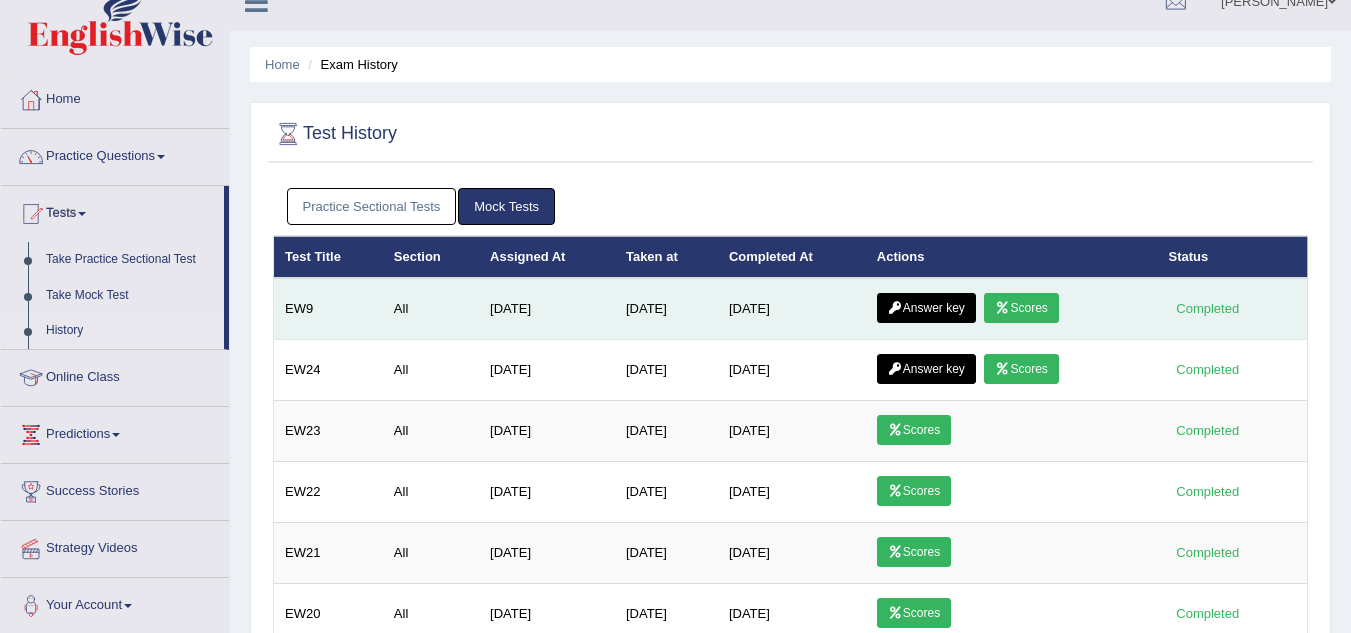 click on "Answer key" at bounding box center [926, 308] 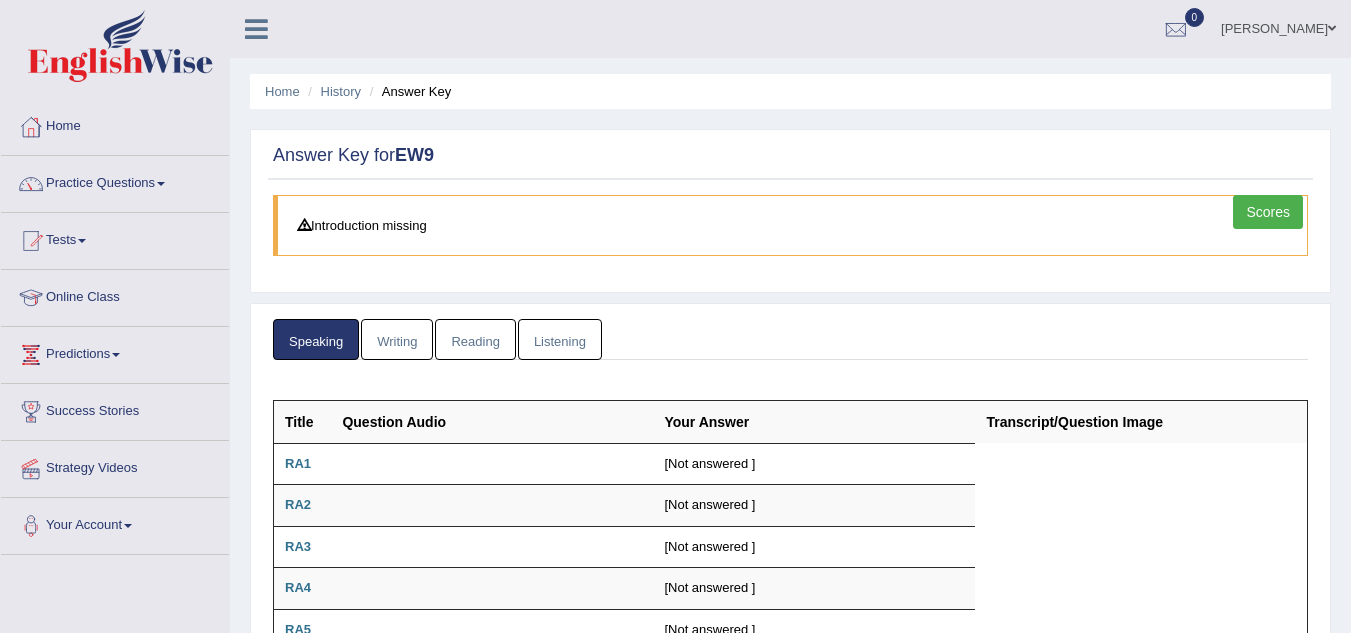 scroll, scrollTop: 0, scrollLeft: 0, axis: both 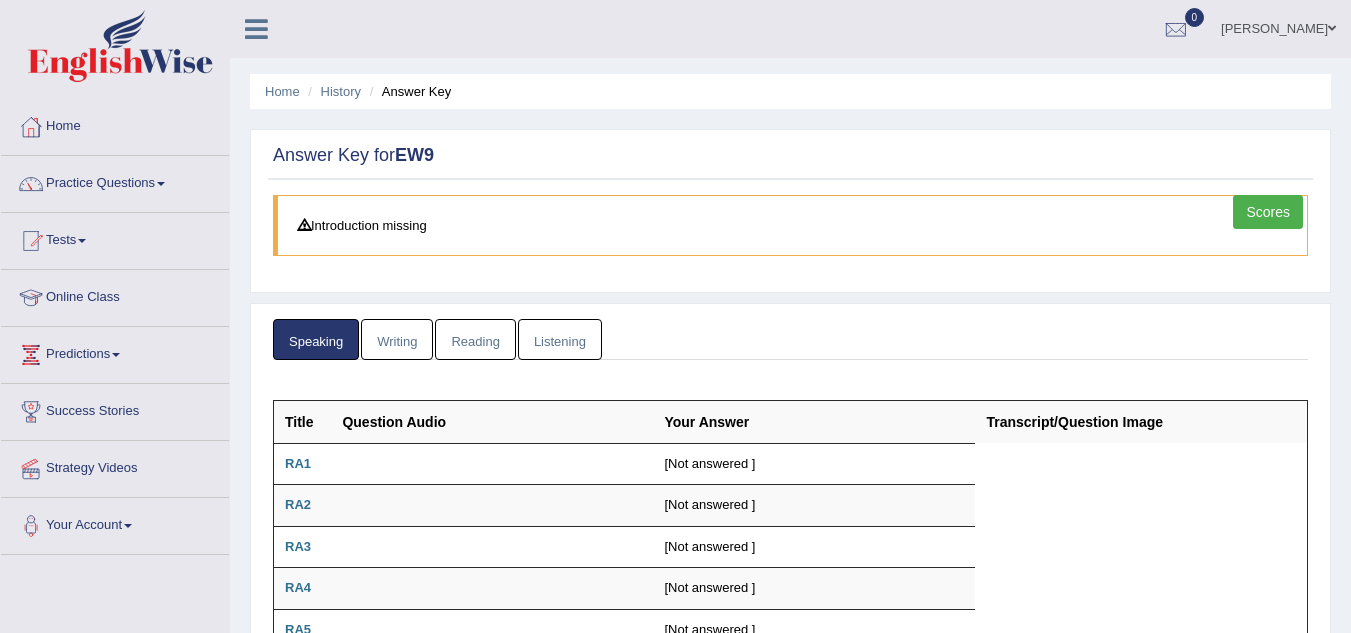 click on "Listening" at bounding box center (560, 339) 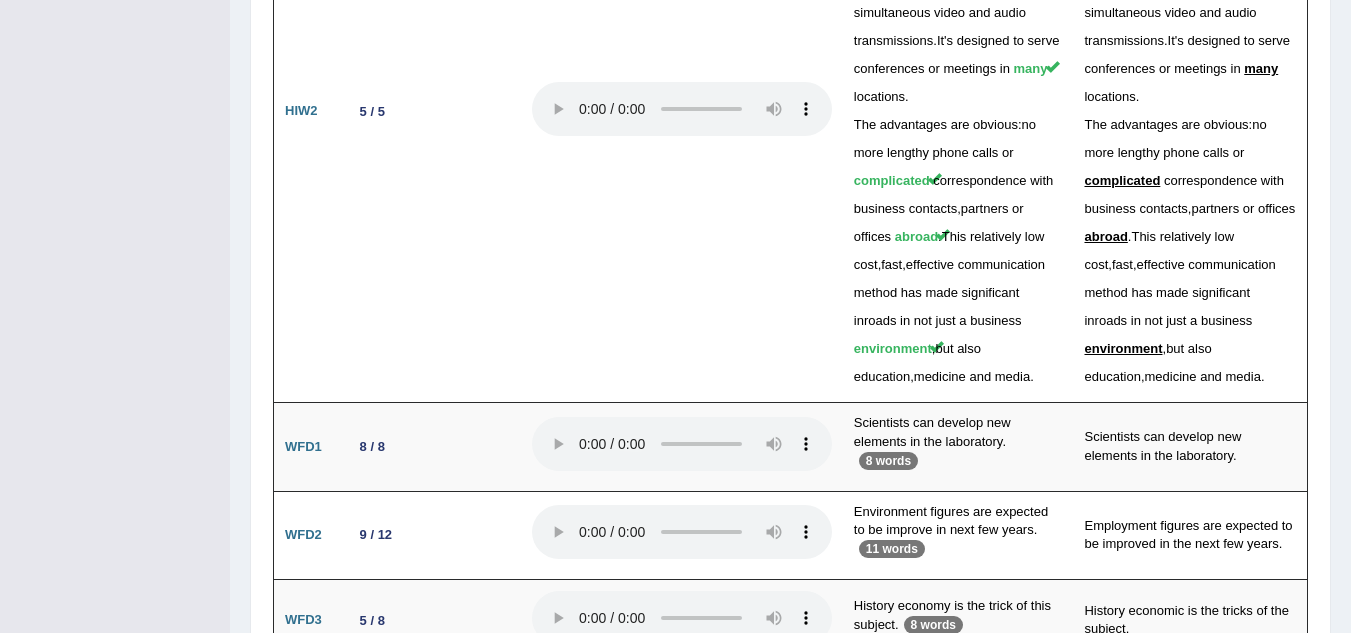 scroll, scrollTop: 4491, scrollLeft: 0, axis: vertical 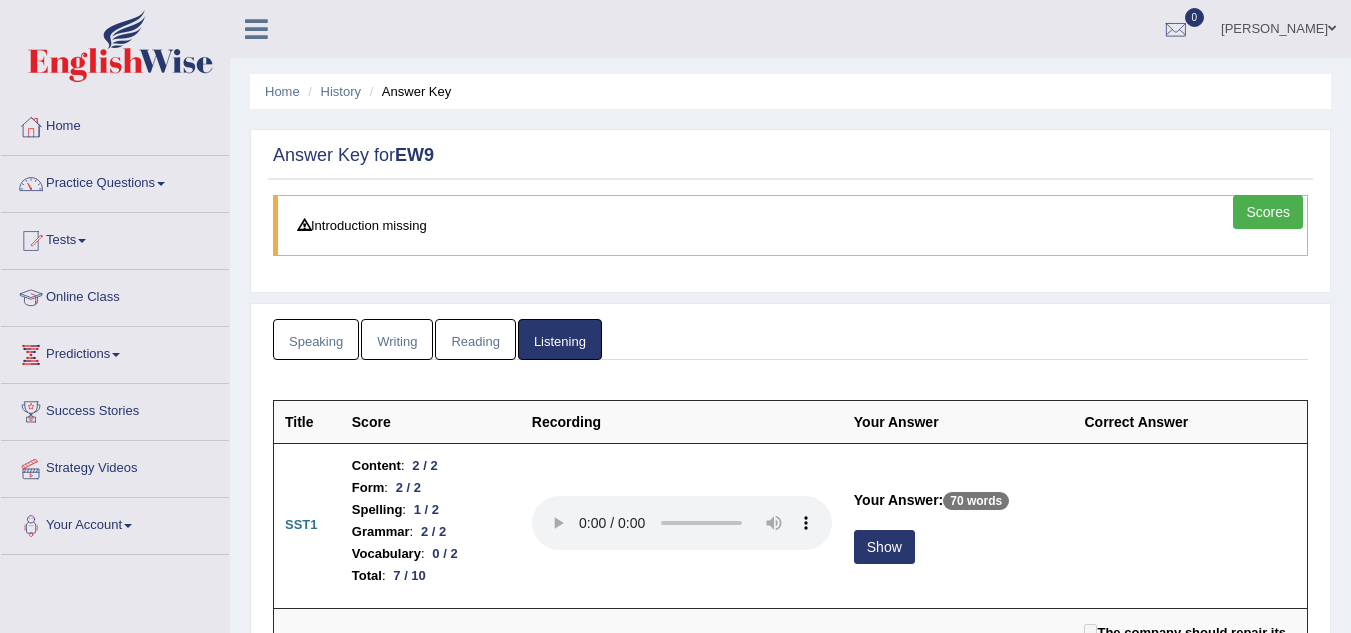 click on "Reading" at bounding box center [475, 339] 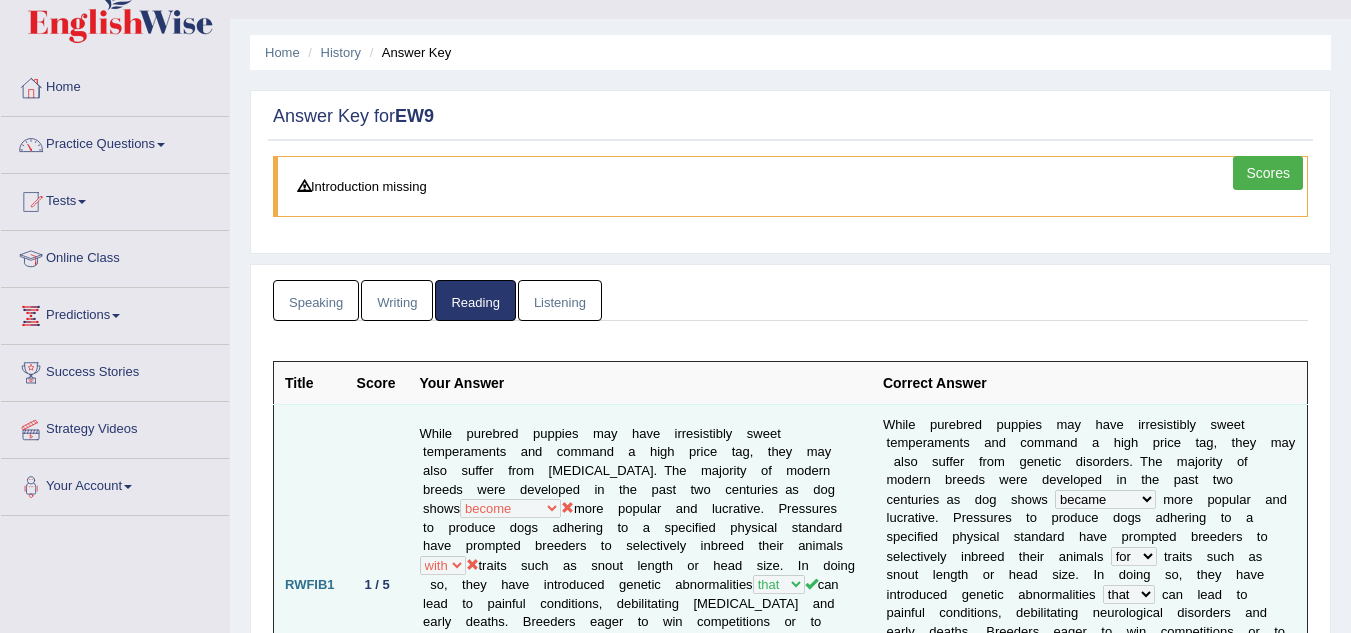 scroll, scrollTop: 0, scrollLeft: 0, axis: both 